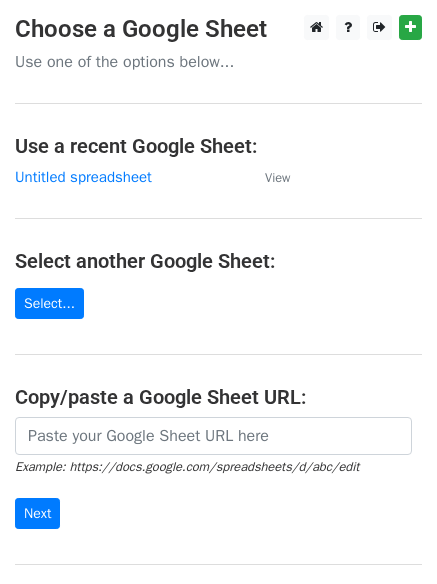 scroll, scrollTop: 0, scrollLeft: 0, axis: both 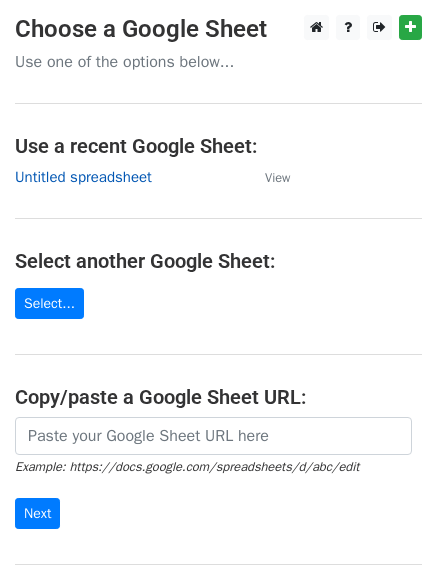 click on "Untitled spreadsheet" at bounding box center [83, 177] 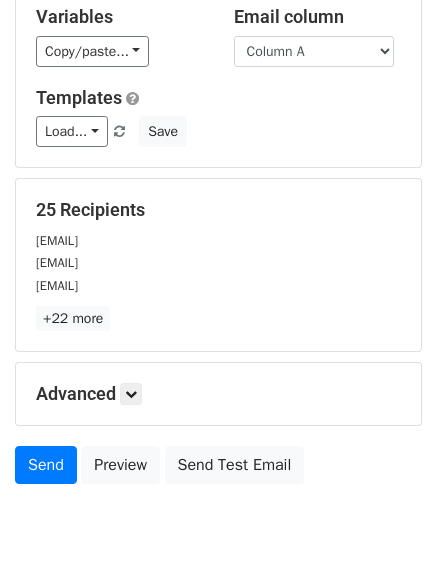 scroll, scrollTop: 193, scrollLeft: 0, axis: vertical 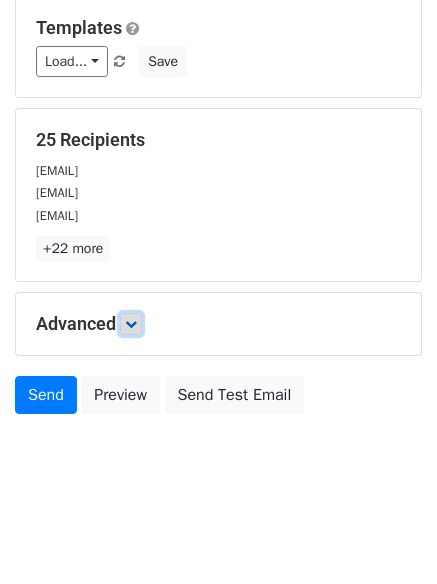 click at bounding box center [131, 324] 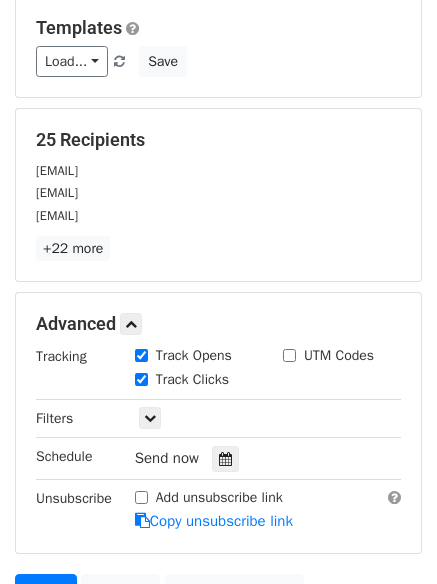 drag, startPoint x: 223, startPoint y: 443, endPoint x: 227, endPoint y: 455, distance: 12.649111 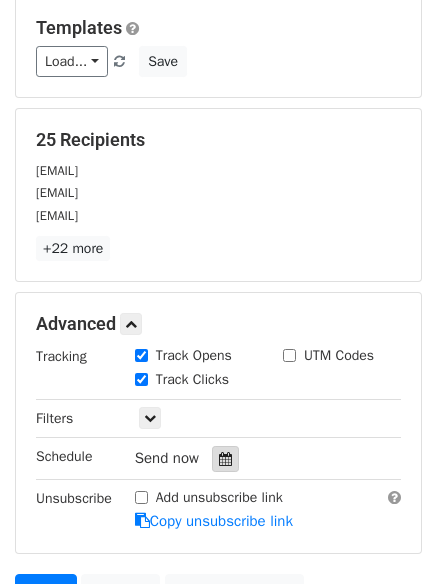 click on "Send now" at bounding box center [252, 458] 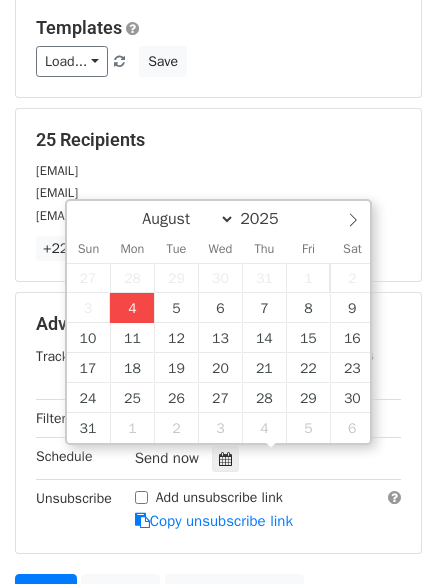 type on "2025-08-04 15:57" 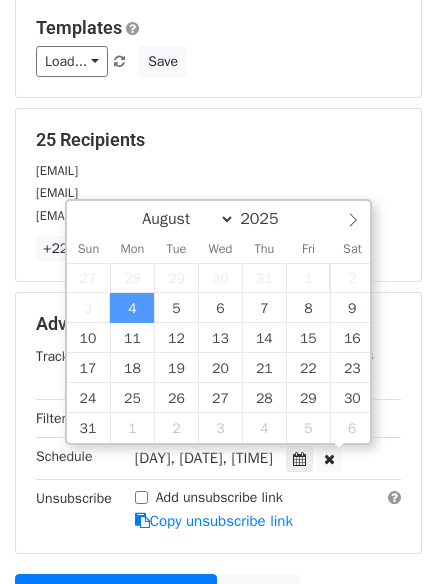 scroll, scrollTop: 1, scrollLeft: 0, axis: vertical 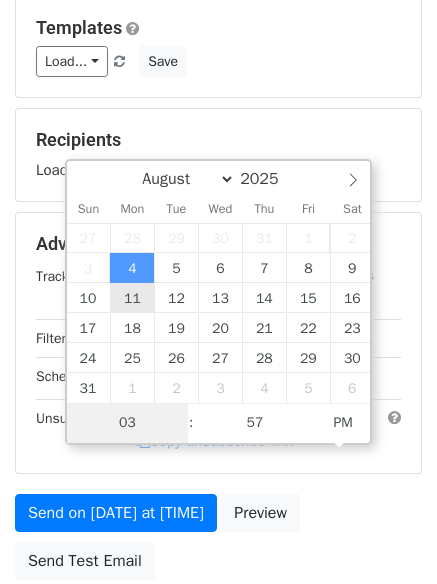 type on "4" 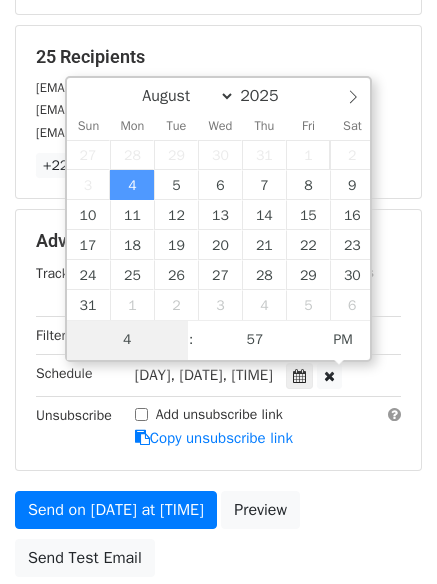 scroll, scrollTop: 437, scrollLeft: 0, axis: vertical 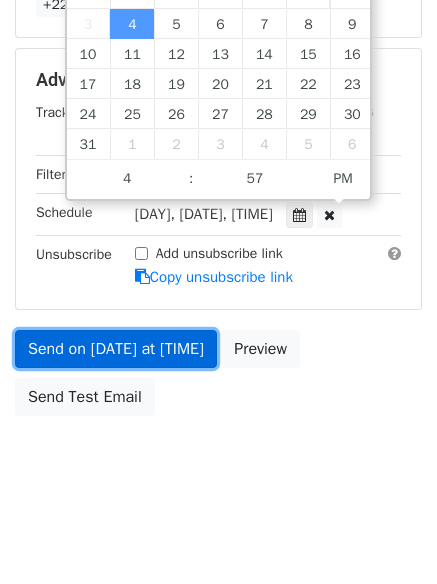 type on "2025-08-04 16:57" 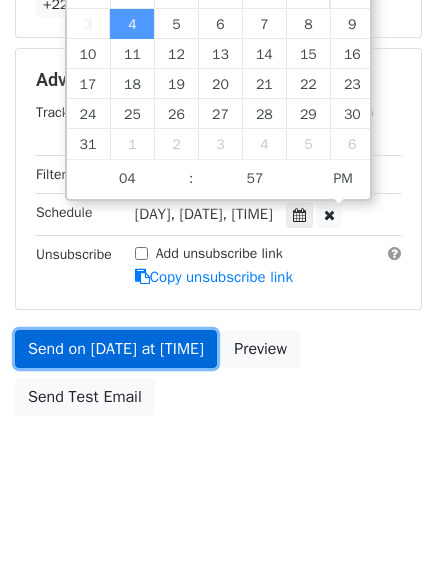click on "Send on Aug 4 at 3:57pm" at bounding box center [116, 349] 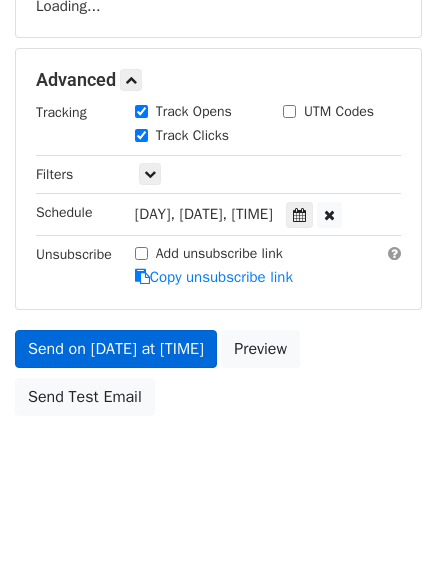 scroll, scrollTop: 437, scrollLeft: 0, axis: vertical 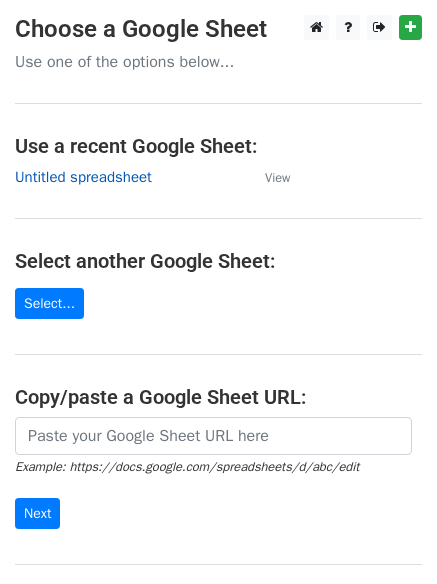 click on "Untitled spreadsheet" at bounding box center (83, 177) 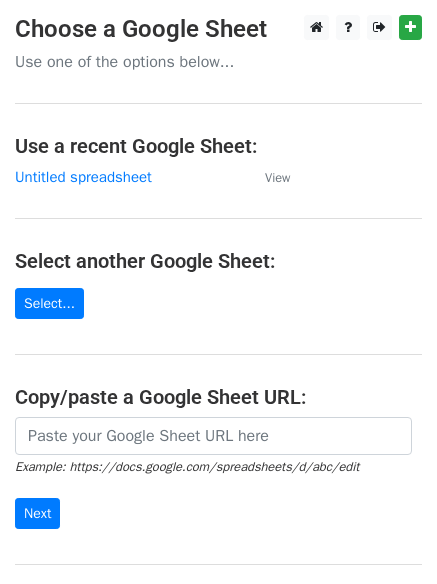 click on "Choose a Google Sheet
Use one of the options below...
Use a recent Google Sheet:
Untitled spreadsheet
View
Select another Google Sheet:
Select...
Copy/paste a Google Sheet URL:
Example:
https://docs.google.com/spreadsheets/d/abc/edit
Next
Google Sheets
Need help?
Help
×
Why do I need to copy/paste a Google Sheet URL?
Normally, MergeMail would show you a list of your Google Sheets to choose from, but because you didn't allow MergeMail access to your Google Drive, it cannot show you a list of your Google Sheets. You can read more about permissions in our  support pages .
If you'd like to see a list of your Google Sheets, you'll need to  sign out of MergeMail  and then sign back in and allow access to your Google Drive.
Are your recipients in a CSV or Excel file?
Import your CSV or Excel file into a Google Sheet  then try again.
Need help with something else?
," at bounding box center [218, 325] 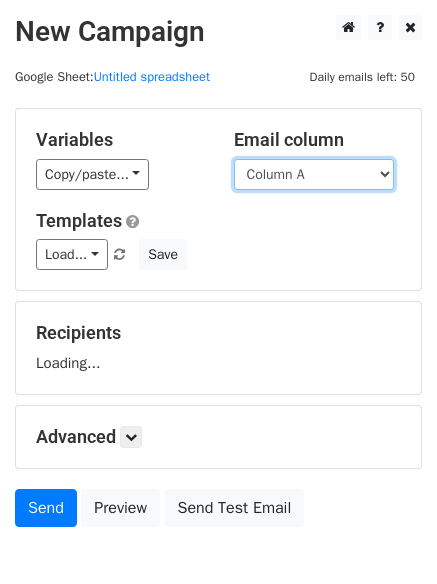 scroll, scrollTop: 0, scrollLeft: 0, axis: both 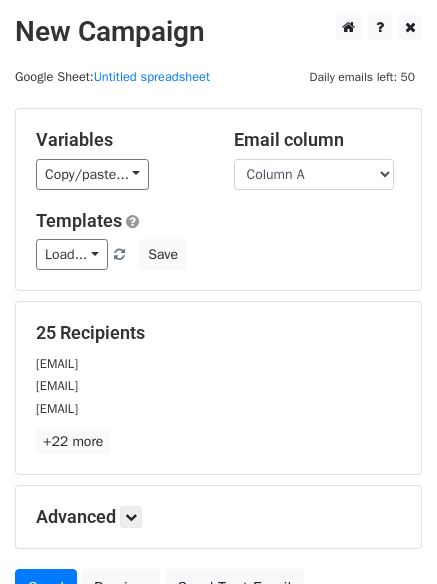 click on "Load...
No templates saved
Save" at bounding box center [218, 254] 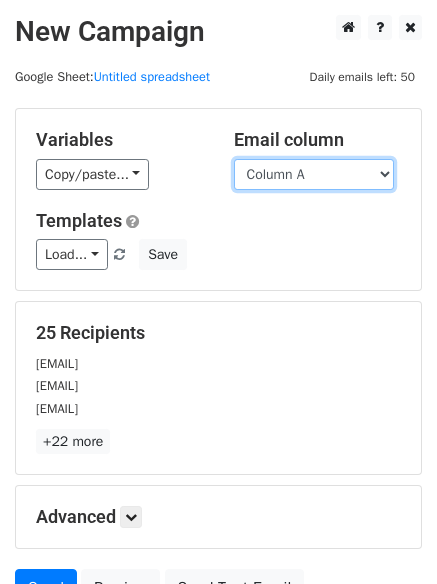 click on "Column A
Column B
Column C" at bounding box center [314, 174] 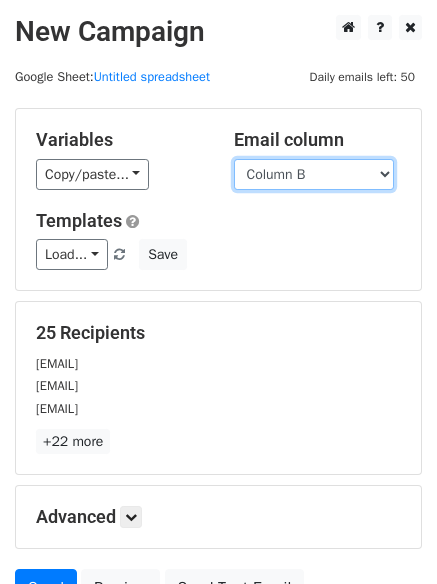 click on "Column A
Column B
Column C" at bounding box center (314, 174) 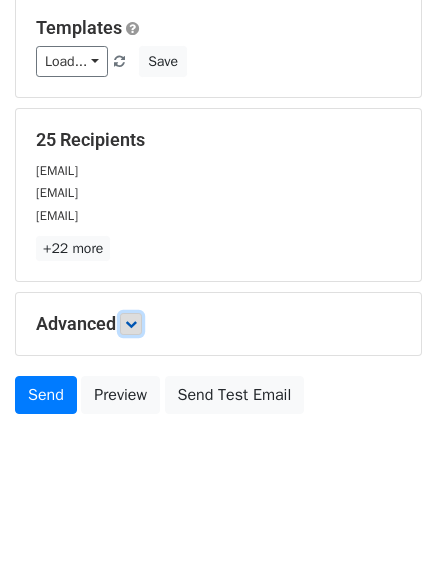 click at bounding box center (131, 324) 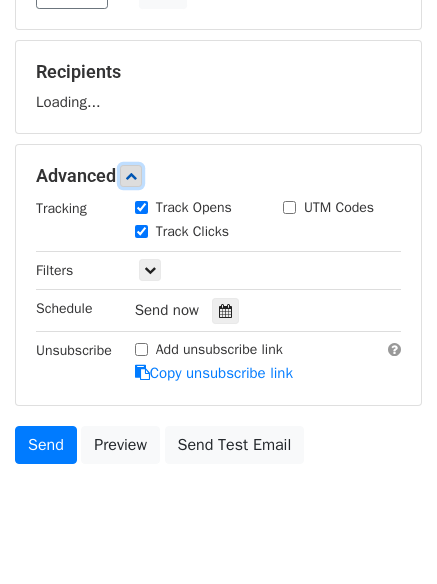 scroll, scrollTop: 262, scrollLeft: 0, axis: vertical 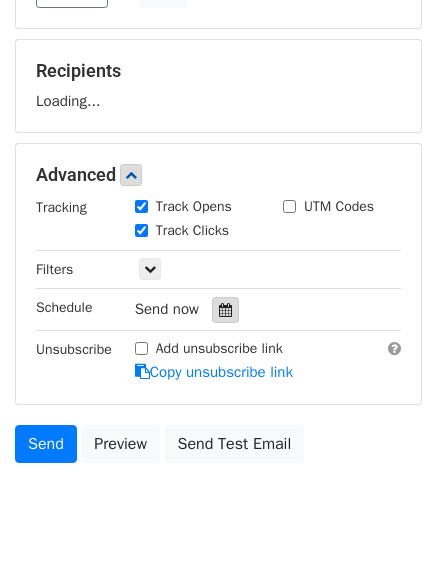 click on "Track Clicks" at bounding box center (194, 232) 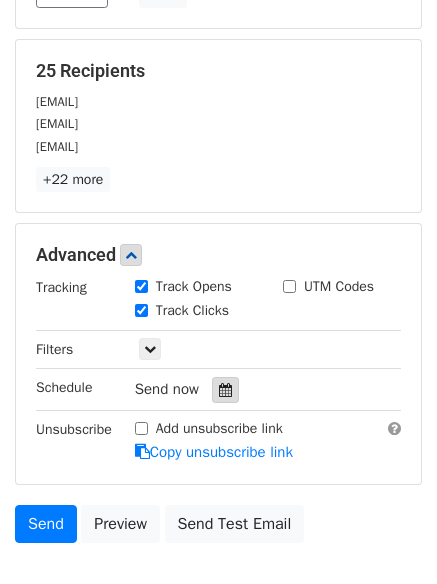 click at bounding box center (225, 390) 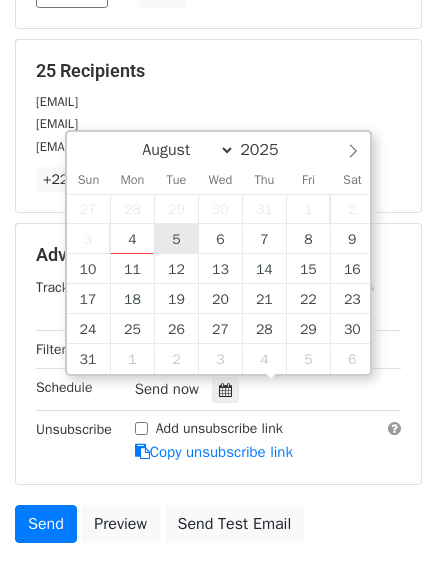 type on "2025-08-05 12:00" 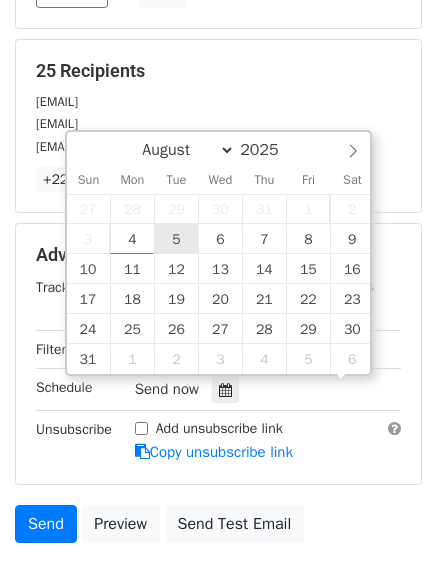 scroll, scrollTop: 1, scrollLeft: 0, axis: vertical 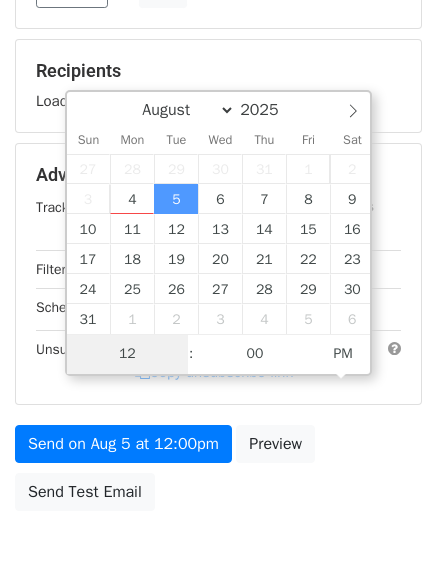 type on "5" 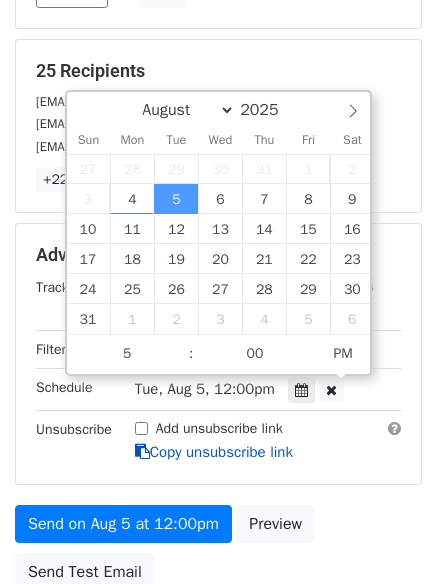 type on "2025-08-05 17:00" 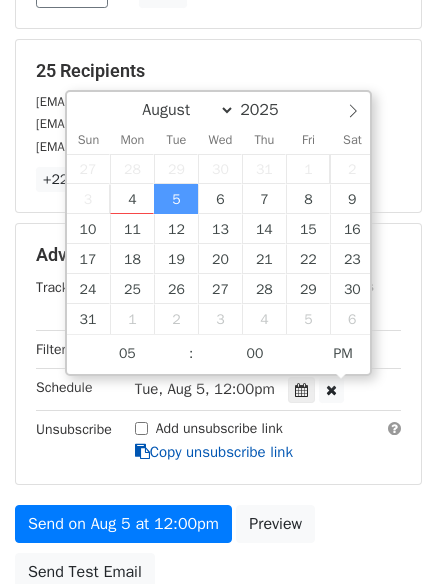 click on "Copy unsubscribe link" at bounding box center (214, 452) 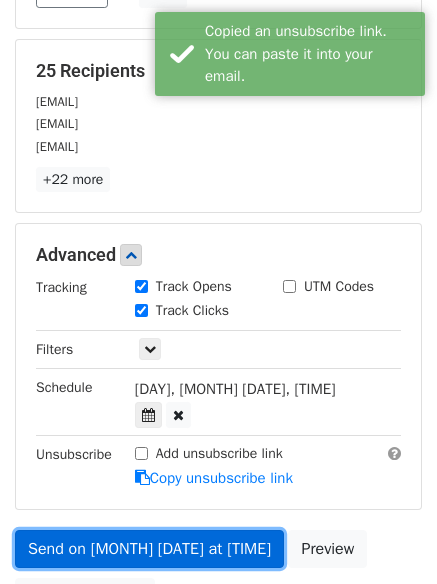 click on "Send on Aug 5 at 5:00pm
Preview
Send Test Email" at bounding box center (218, 578) 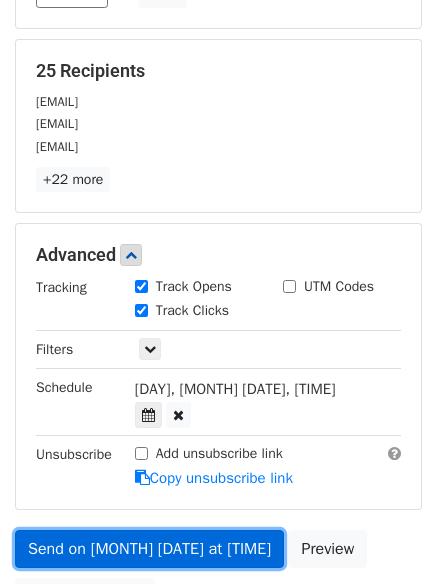 click on "Send on Aug 5 at 5:00pm" at bounding box center [149, 549] 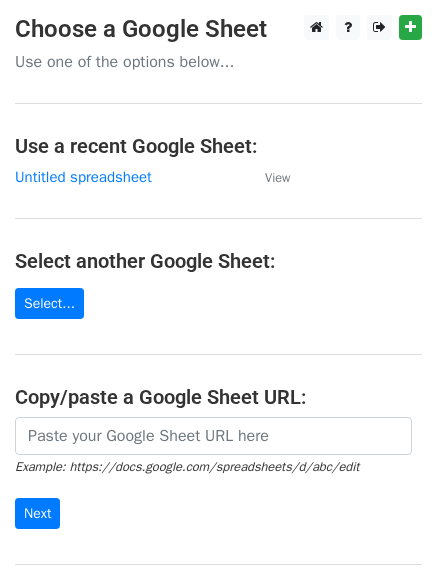 scroll, scrollTop: 0, scrollLeft: 0, axis: both 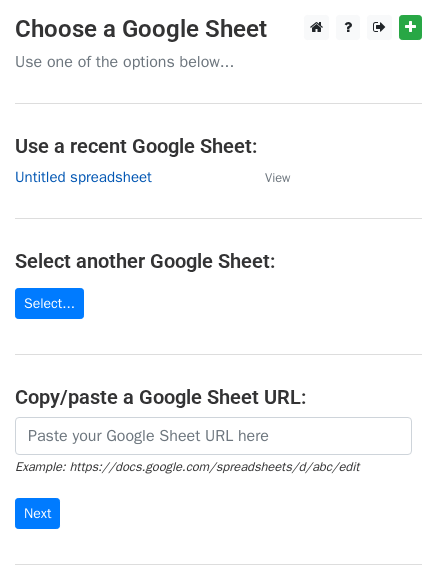 click on "Untitled spreadsheet" at bounding box center (83, 177) 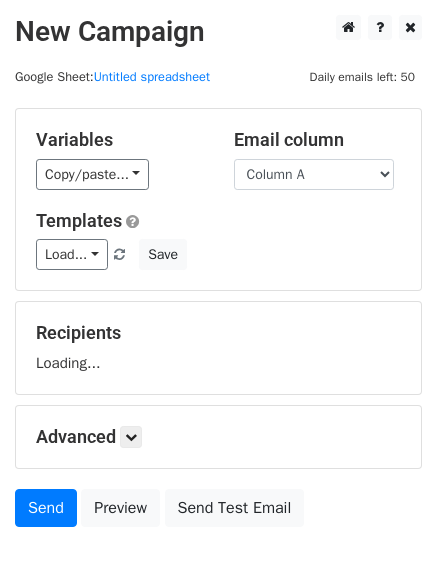 scroll, scrollTop: 0, scrollLeft: 0, axis: both 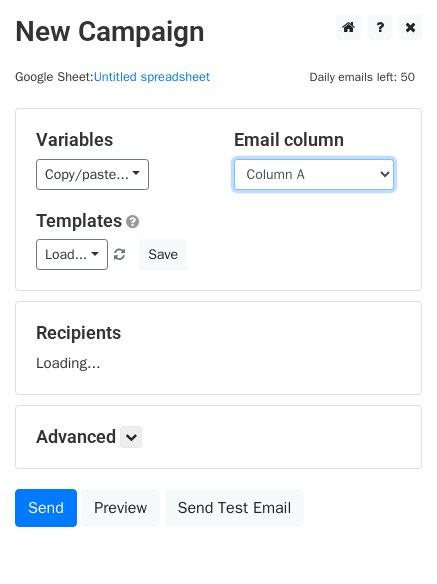 click on "Column A
Column B
Column C" at bounding box center [314, 174] 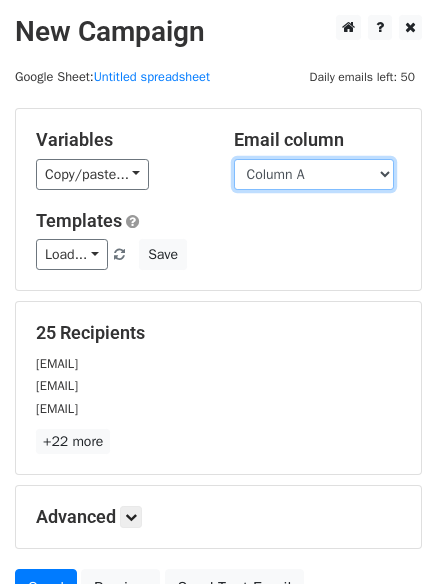 drag, startPoint x: 316, startPoint y: 160, endPoint x: 316, endPoint y: 188, distance: 28 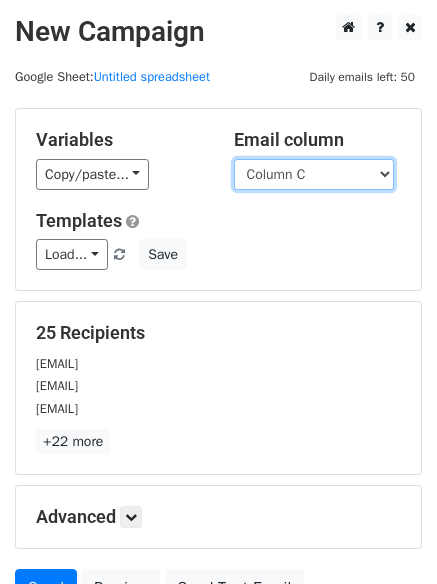 click on "Column A
Column B
Column C" at bounding box center (314, 174) 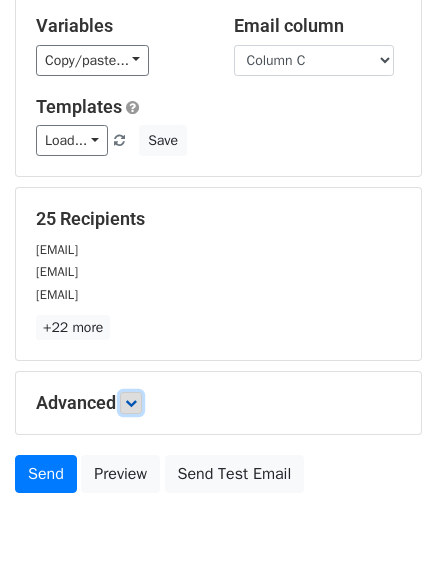 click at bounding box center [131, 403] 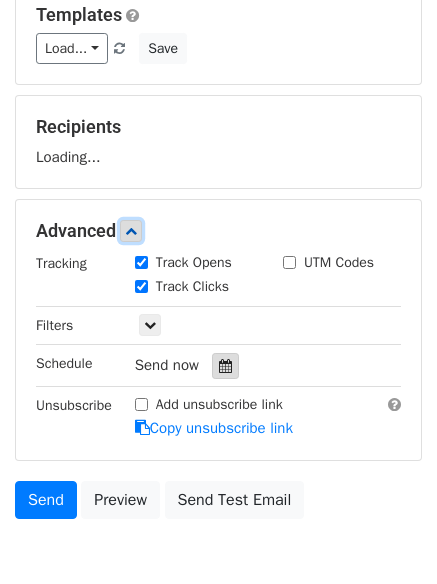 scroll, scrollTop: 217, scrollLeft: 0, axis: vertical 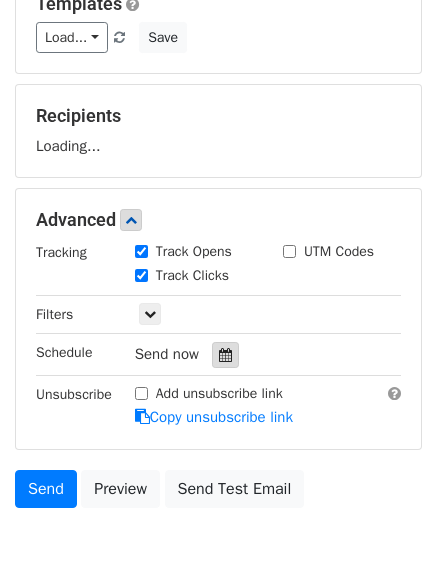 click on "Tracking
Track Opens
UTM Codes
Track Clicks
Filters
Only include spreadsheet rows that match the following filters:
Schedule
Send now
Unsubscribe
Add unsubscribe link
Copy unsubscribe link" at bounding box center (218, 335) 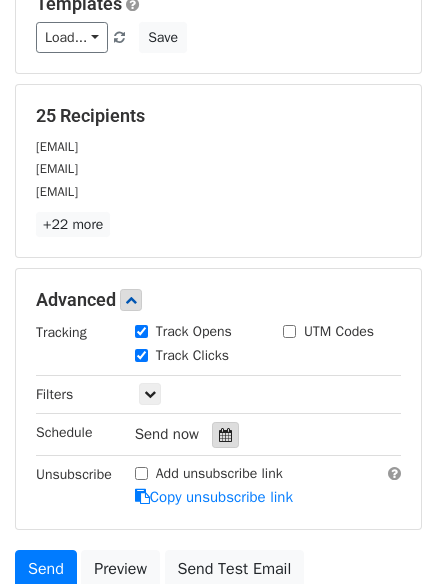 click at bounding box center [225, 435] 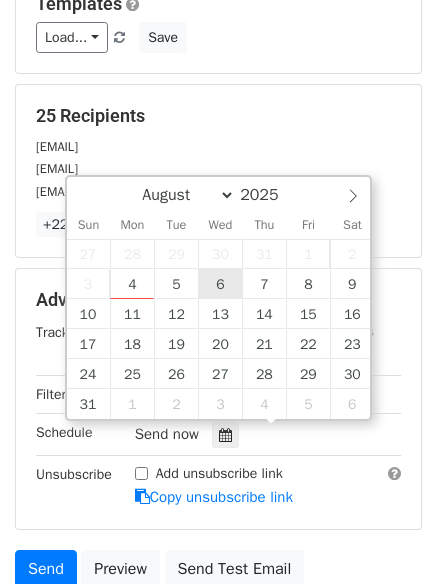 type on "2025-08-06 12:00" 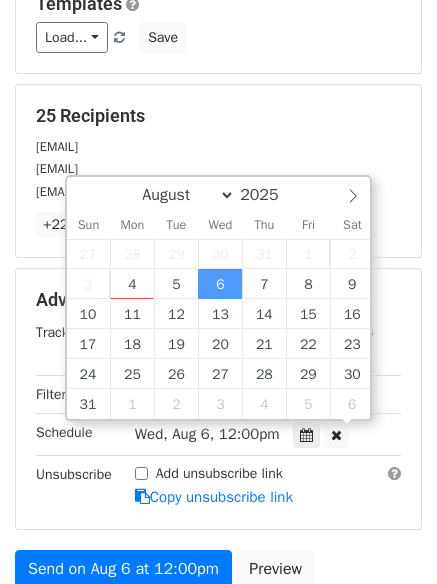 scroll, scrollTop: 1, scrollLeft: 0, axis: vertical 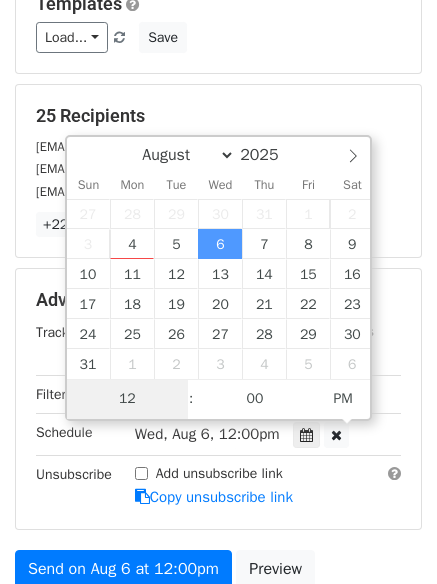 type on "6" 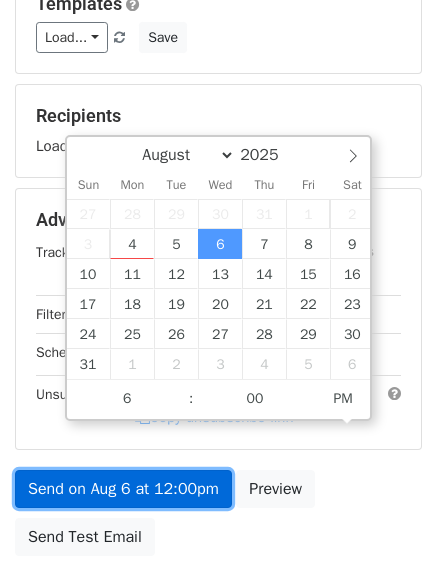 type on "2025-08-06 18:00" 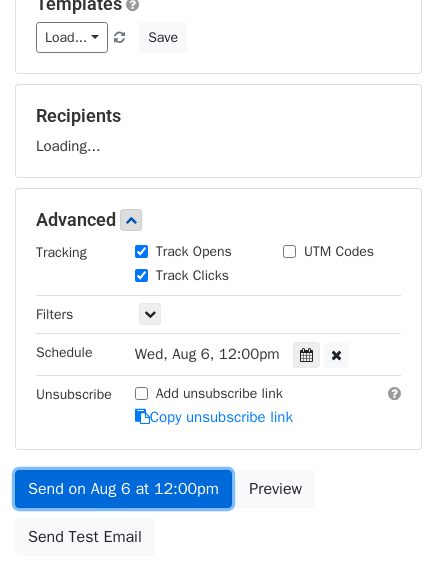 drag, startPoint x: 168, startPoint y: 484, endPoint x: 207, endPoint y: 511, distance: 47.434166 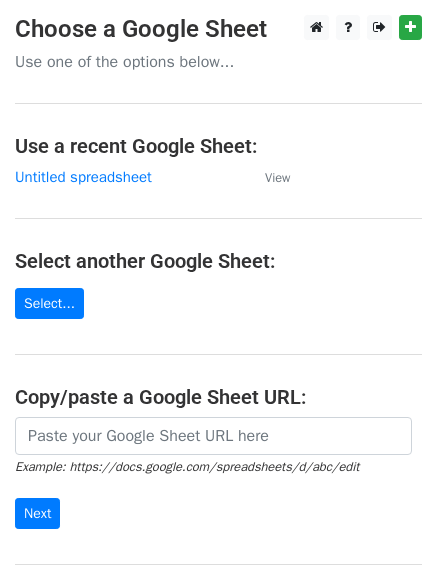 scroll, scrollTop: 0, scrollLeft: 0, axis: both 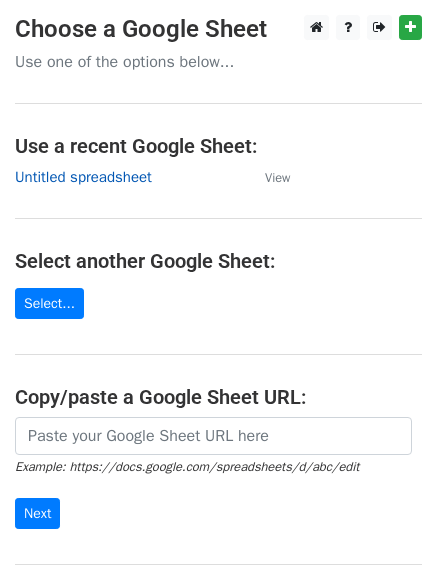 drag, startPoint x: 143, startPoint y: 179, endPoint x: 156, endPoint y: 186, distance: 14.764823 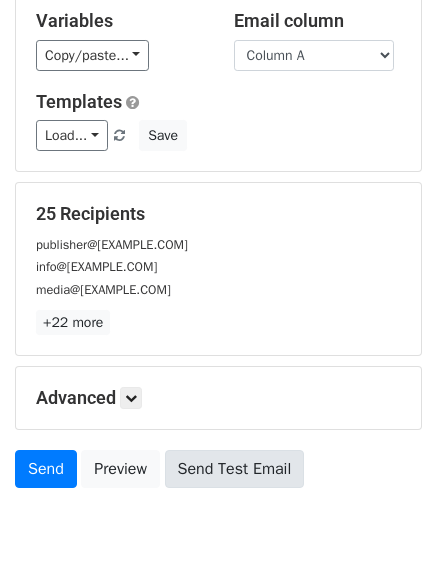 scroll, scrollTop: 193, scrollLeft: 0, axis: vertical 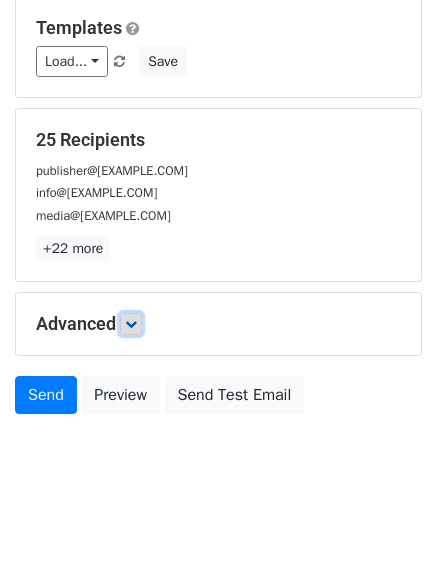 drag, startPoint x: 134, startPoint y: 327, endPoint x: 185, endPoint y: 388, distance: 79.51101 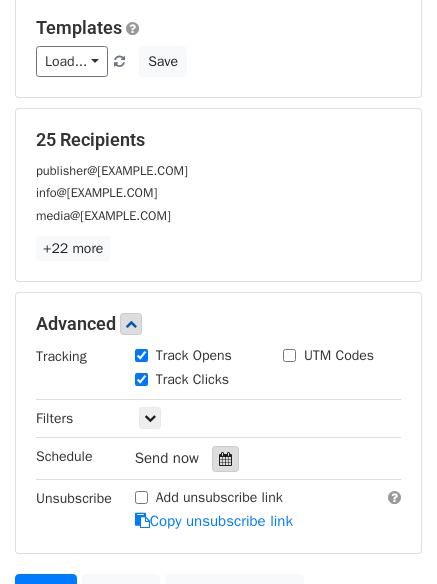 click at bounding box center [225, 459] 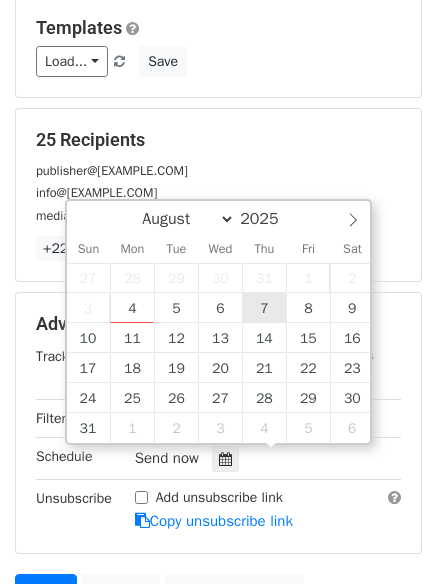 type on "2025-08-07 12:00" 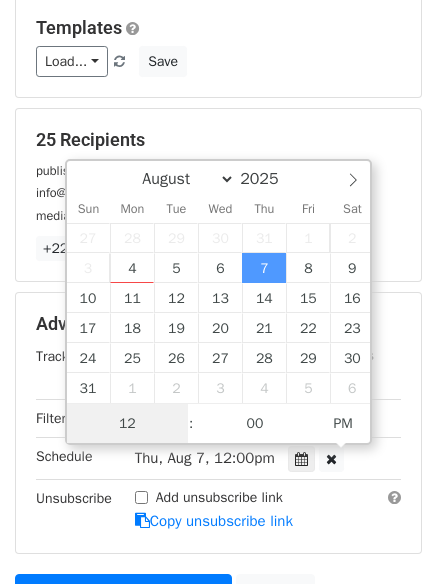 scroll, scrollTop: 1, scrollLeft: 0, axis: vertical 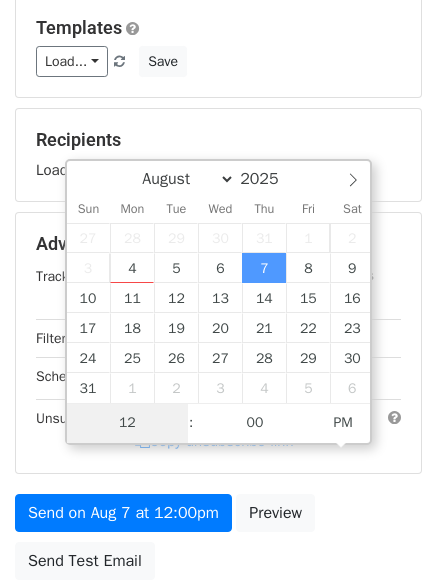 type on "7" 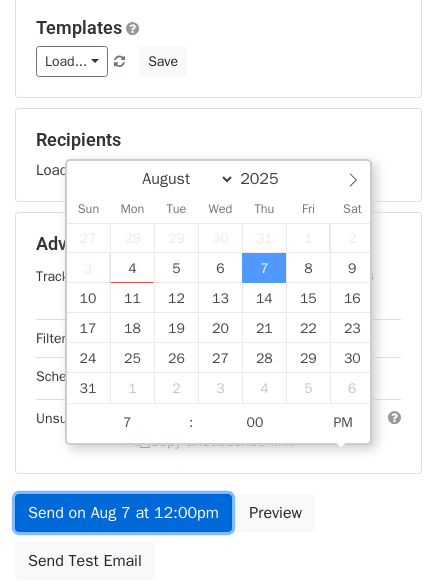 type on "2025-08-07 19:00" 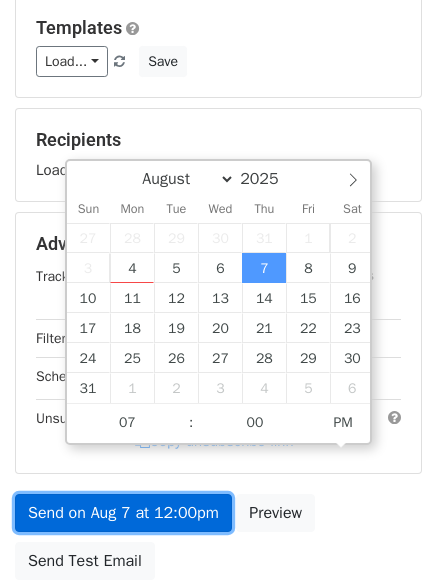 click on "Variables
Copy/paste...
{{Column A}}
{{Column B}}
{{Column C}}
Email column
Column A
Column B
Column C
Templates
Load...
No templates saved
Save
Recipients Loading...
Advanced
Tracking
Track Opens
UTM Codes
Track Clicks
Filters
Only include spreadsheet rows that match the following filters:
Schedule
Thu, Aug 7, 12:00pm
2025-08-07 19:00
Unsubscribe
Add unsubscribe link
Copy unsubscribe link
Send on Aug 7 at 12:00pm
Preview
Send Test Email" at bounding box center (218, 252) 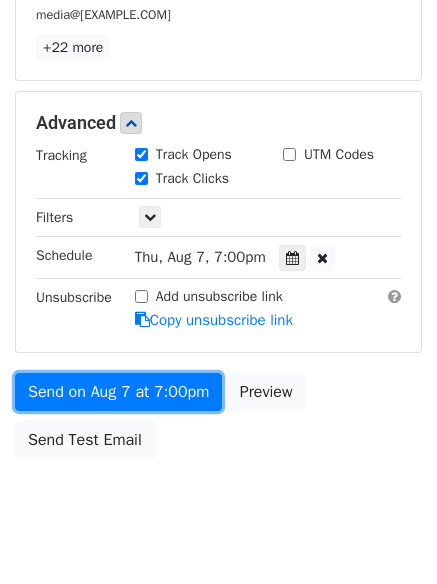 scroll, scrollTop: 437, scrollLeft: 0, axis: vertical 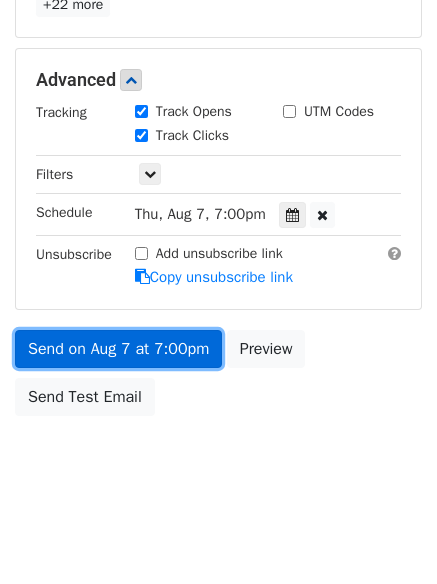 click on "Send on Aug 7 at 7:00pm" at bounding box center (118, 349) 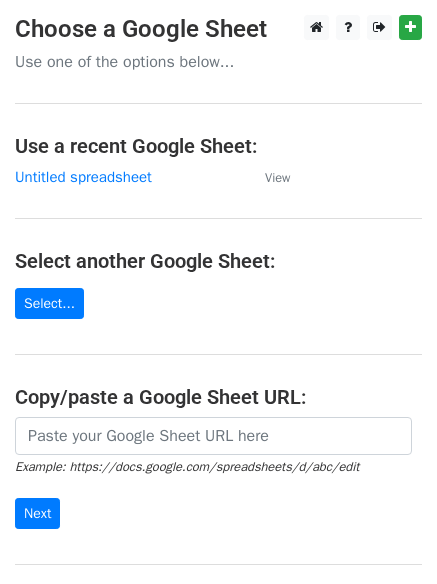 scroll, scrollTop: 0, scrollLeft: 0, axis: both 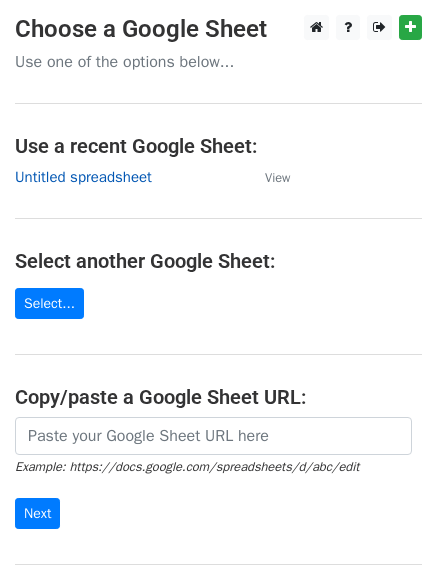 click on "Untitled spreadsheet" at bounding box center (83, 177) 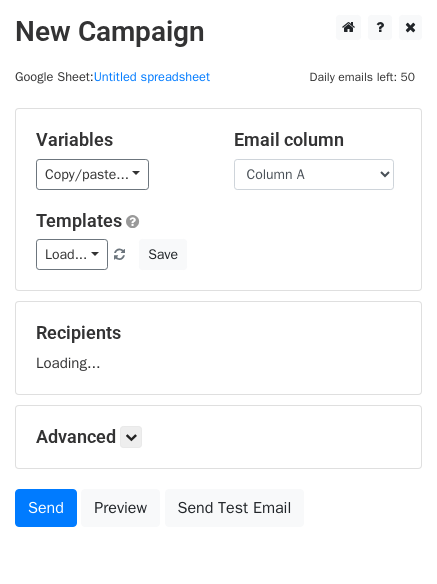 scroll, scrollTop: 0, scrollLeft: 0, axis: both 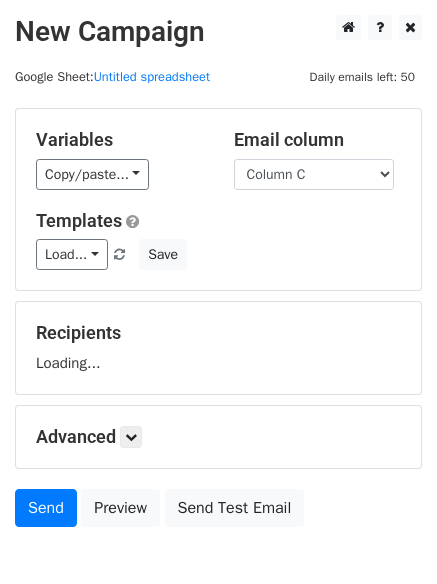 click on "Column A
Column B
Column C" at bounding box center [314, 174] 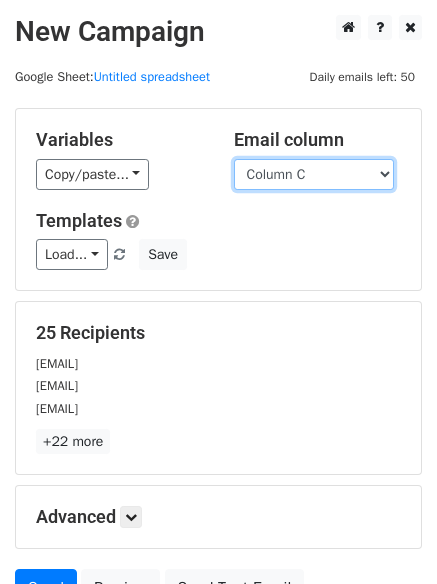 click on "Column A
Column B
Column C" at bounding box center [314, 174] 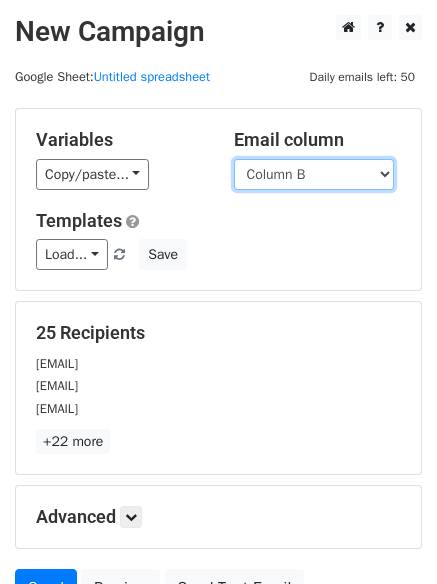 click on "Column A
Column B
Column C" at bounding box center (314, 174) 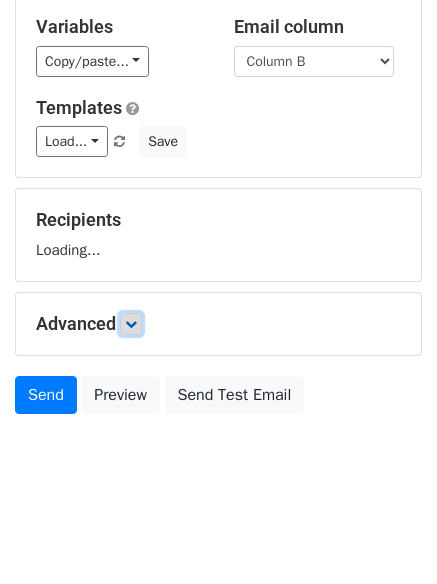click at bounding box center (131, 324) 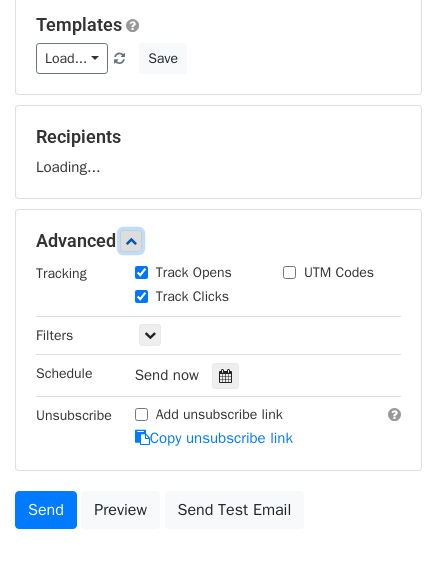 scroll, scrollTop: 290, scrollLeft: 0, axis: vertical 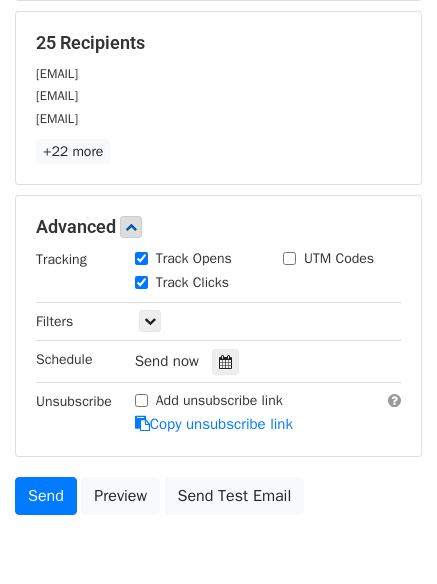 drag, startPoint x: 229, startPoint y: 281, endPoint x: 229, endPoint y: 342, distance: 61 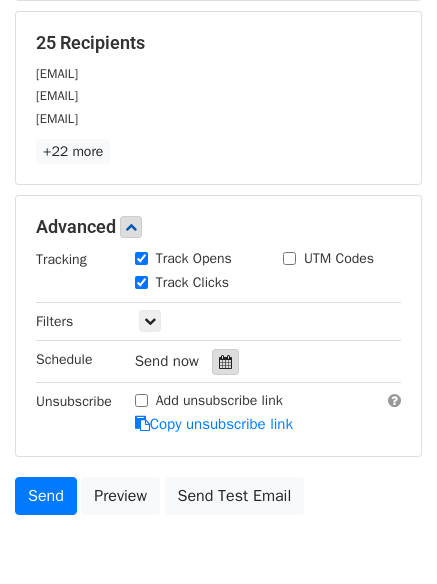 click at bounding box center [225, 362] 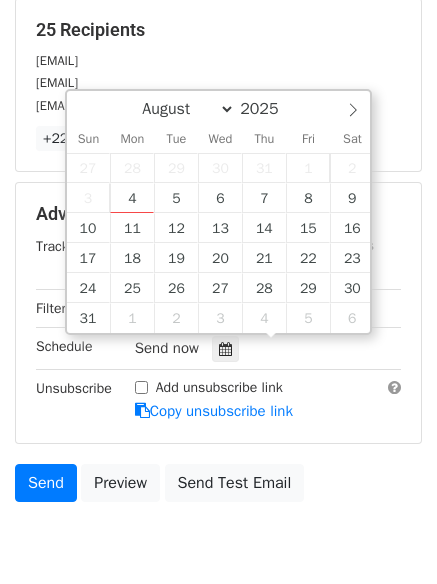 scroll, scrollTop: 389, scrollLeft: 0, axis: vertical 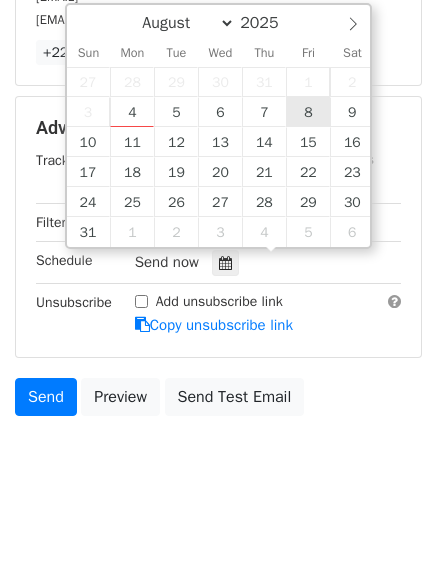 type on "2025-08-08 12:00" 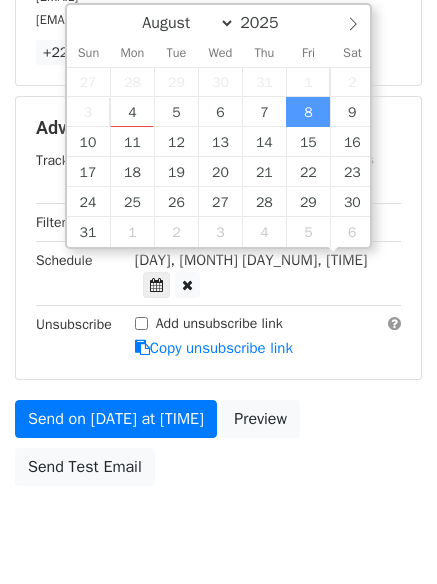 scroll, scrollTop: 1, scrollLeft: 0, axis: vertical 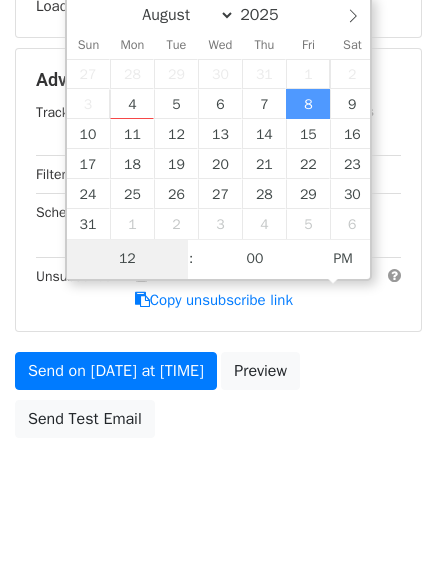 type on "8" 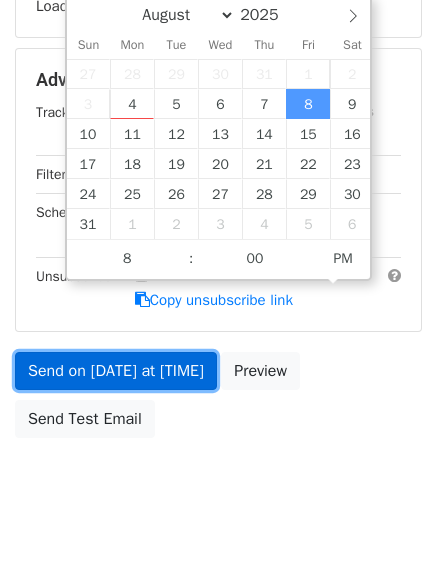 type on "2025-08-08 20:00" 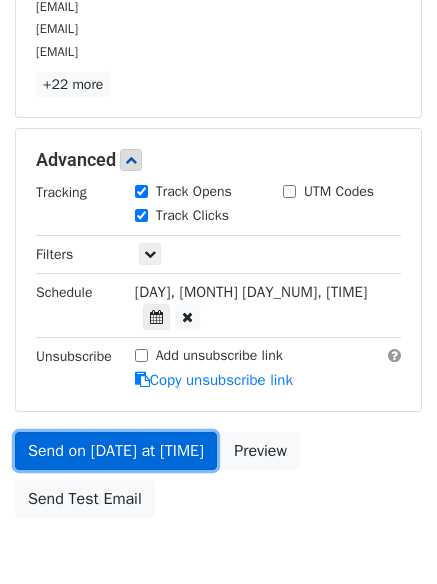 drag, startPoint x: 221, startPoint y: 358, endPoint x: 201, endPoint y: 384, distance: 32.80244 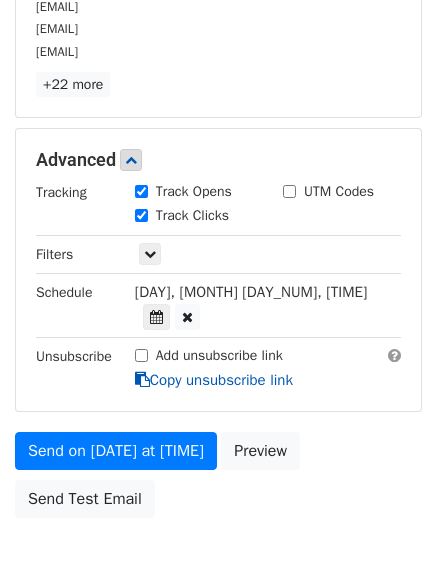 click on "Copy unsubscribe link" at bounding box center [214, 380] 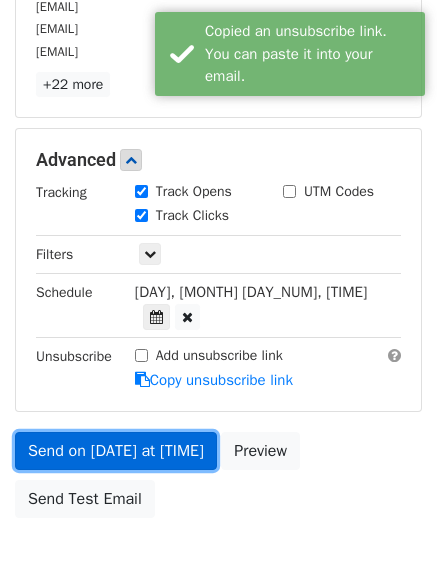 click on "Send on Aug 8 at 8:00pm" at bounding box center (116, 451) 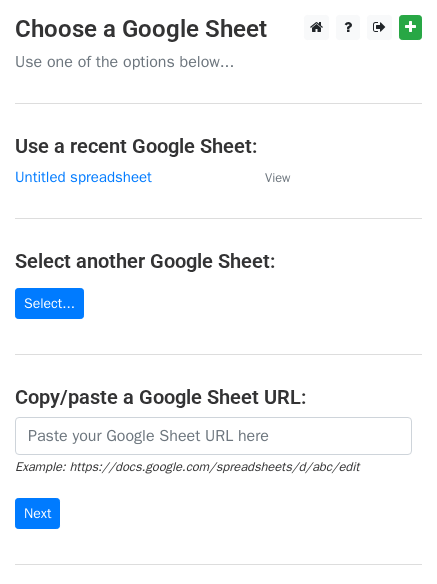 scroll, scrollTop: 0, scrollLeft: 0, axis: both 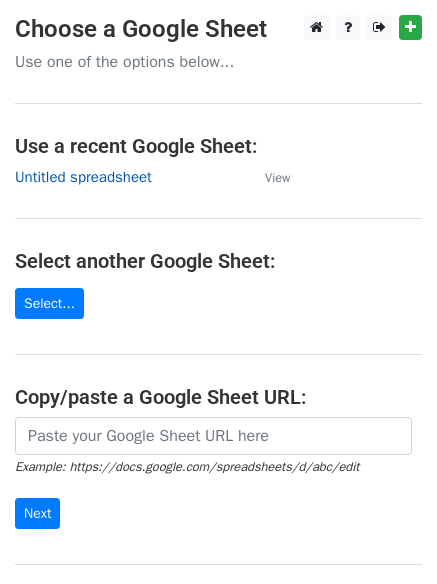 click on "Untitled spreadsheet" at bounding box center [83, 177] 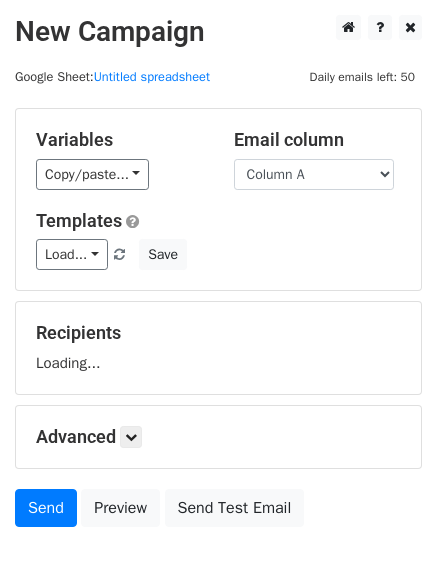 scroll, scrollTop: 0, scrollLeft: 0, axis: both 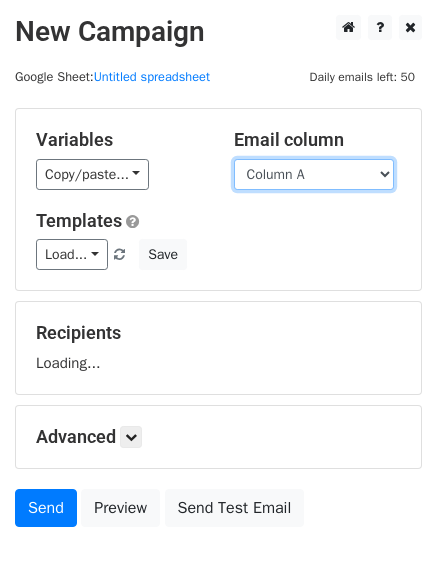 click on "Column A
Column B
Column C" at bounding box center [314, 174] 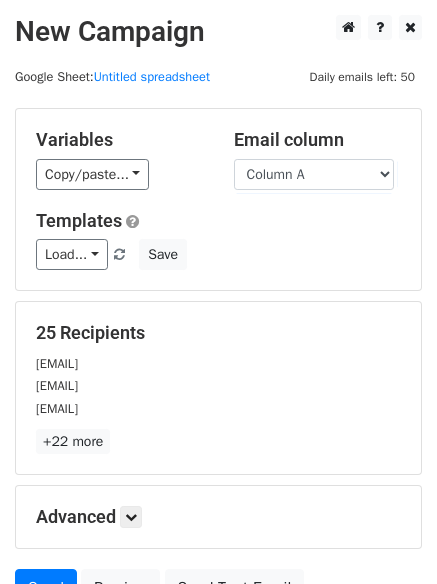 click on "Load...
No templates saved
Save" at bounding box center (218, 254) 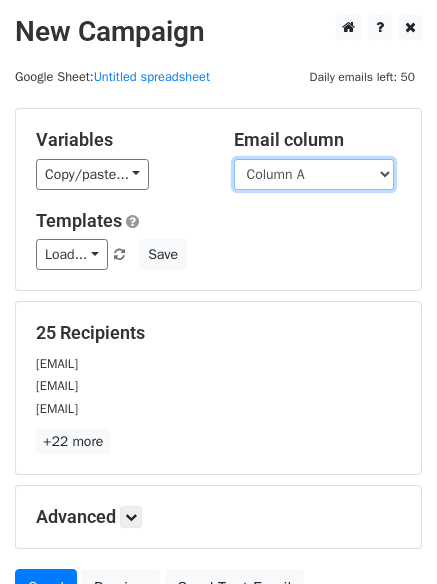 click on "Column A
Column B
Column C" at bounding box center (314, 174) 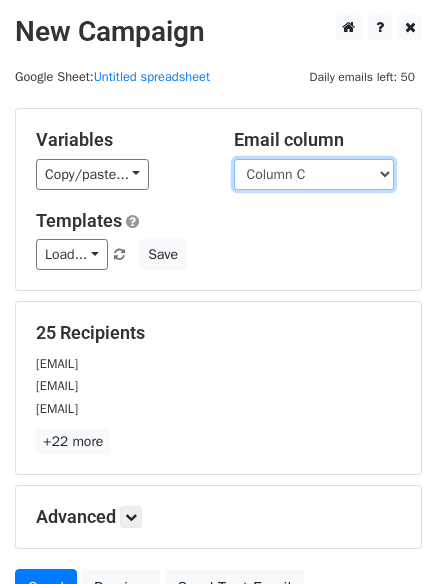 click on "Column A
Column B
Column C" at bounding box center [314, 174] 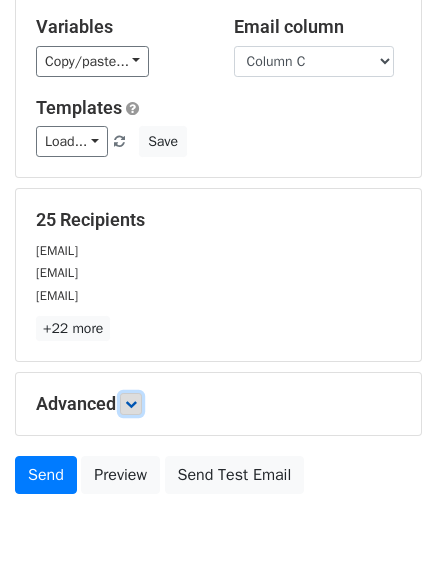 click at bounding box center (131, 404) 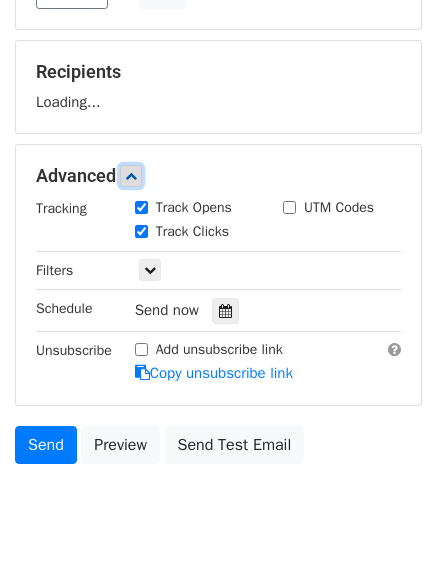 scroll, scrollTop: 278, scrollLeft: 0, axis: vertical 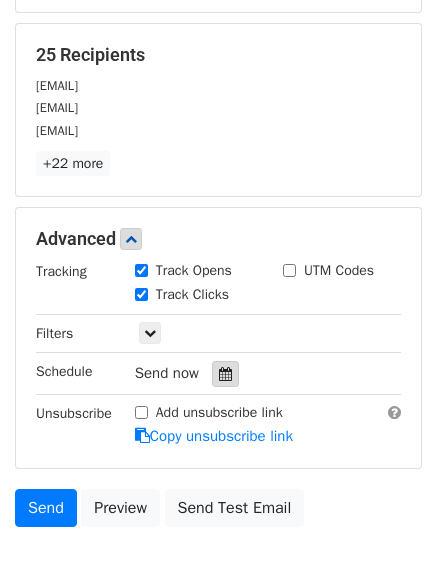 click at bounding box center [225, 374] 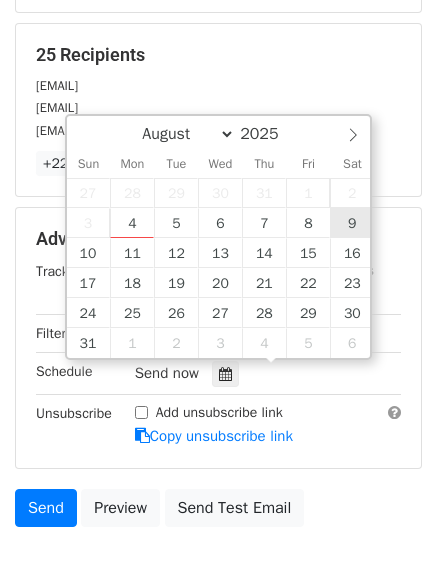 type on "2025-08-09 12:00" 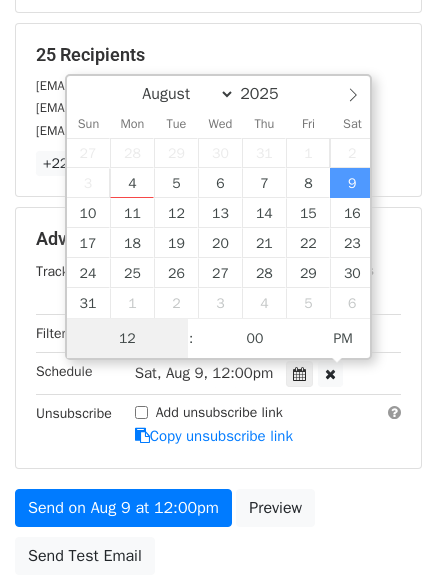 scroll, scrollTop: 1, scrollLeft: 0, axis: vertical 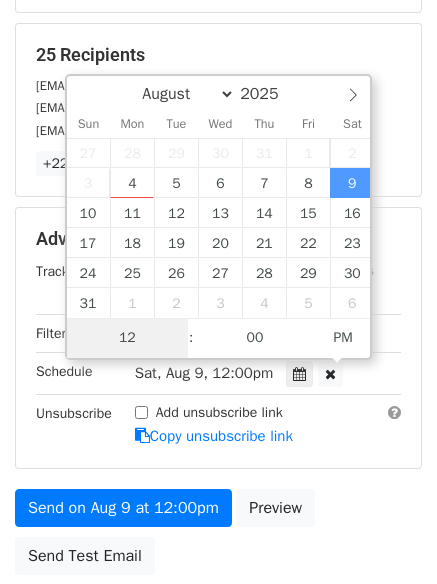type on "9" 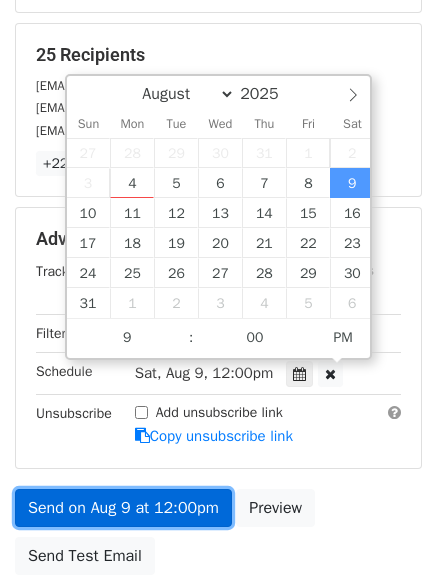 type on "2025-08-09 21:00" 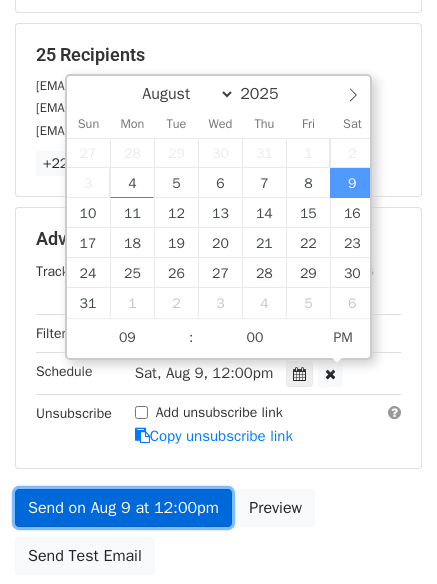 click on "Send on Aug 9 at 12:00pm" at bounding box center [123, 508] 